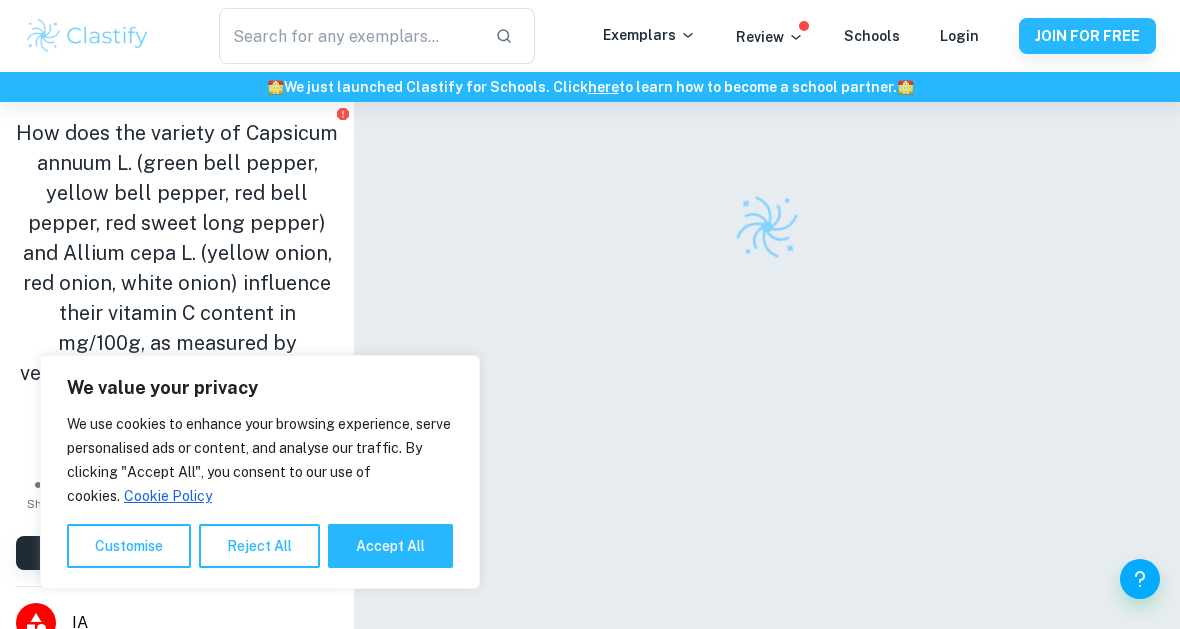 scroll, scrollTop: 0, scrollLeft: 0, axis: both 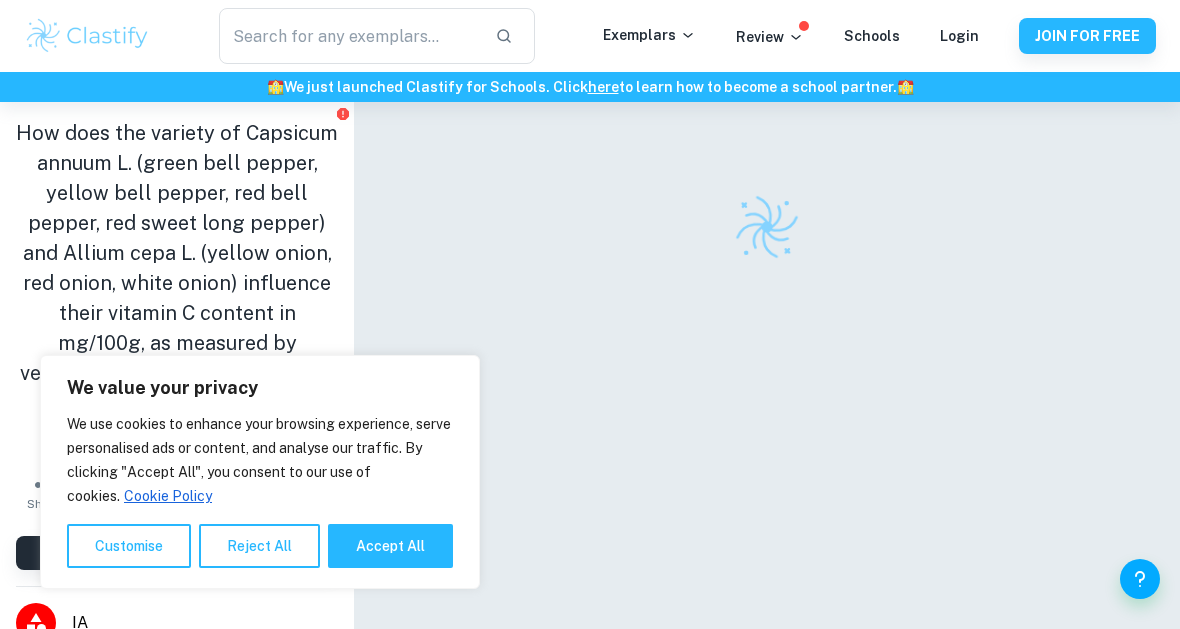 click on "Reject All" at bounding box center [259, 546] 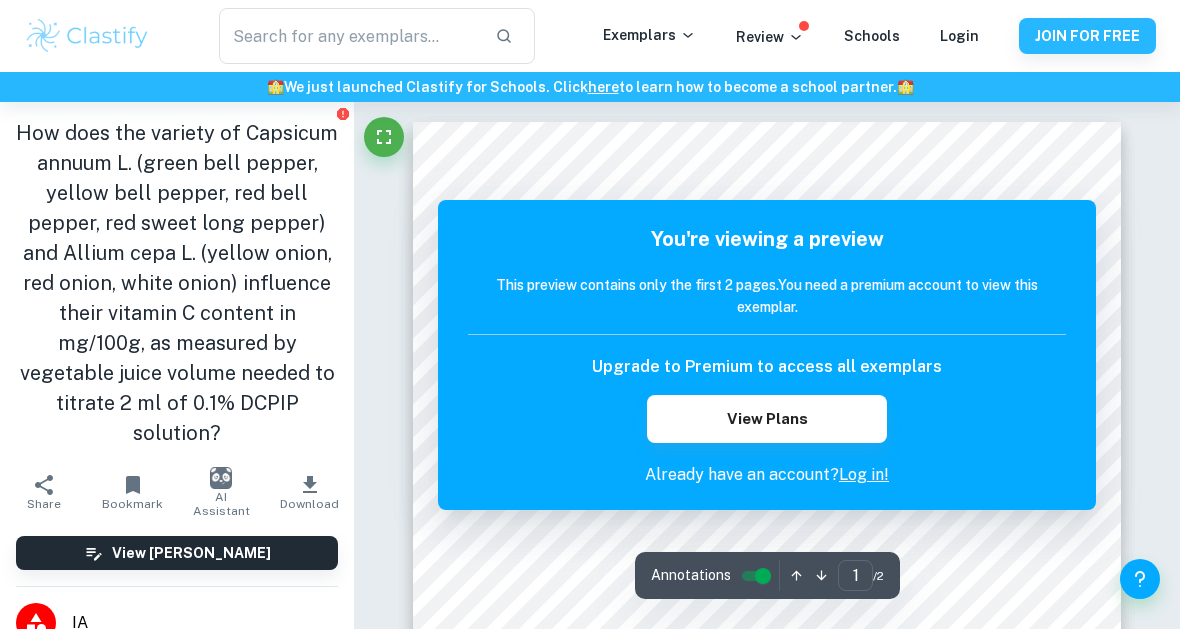 click at bounding box center (87, 36) 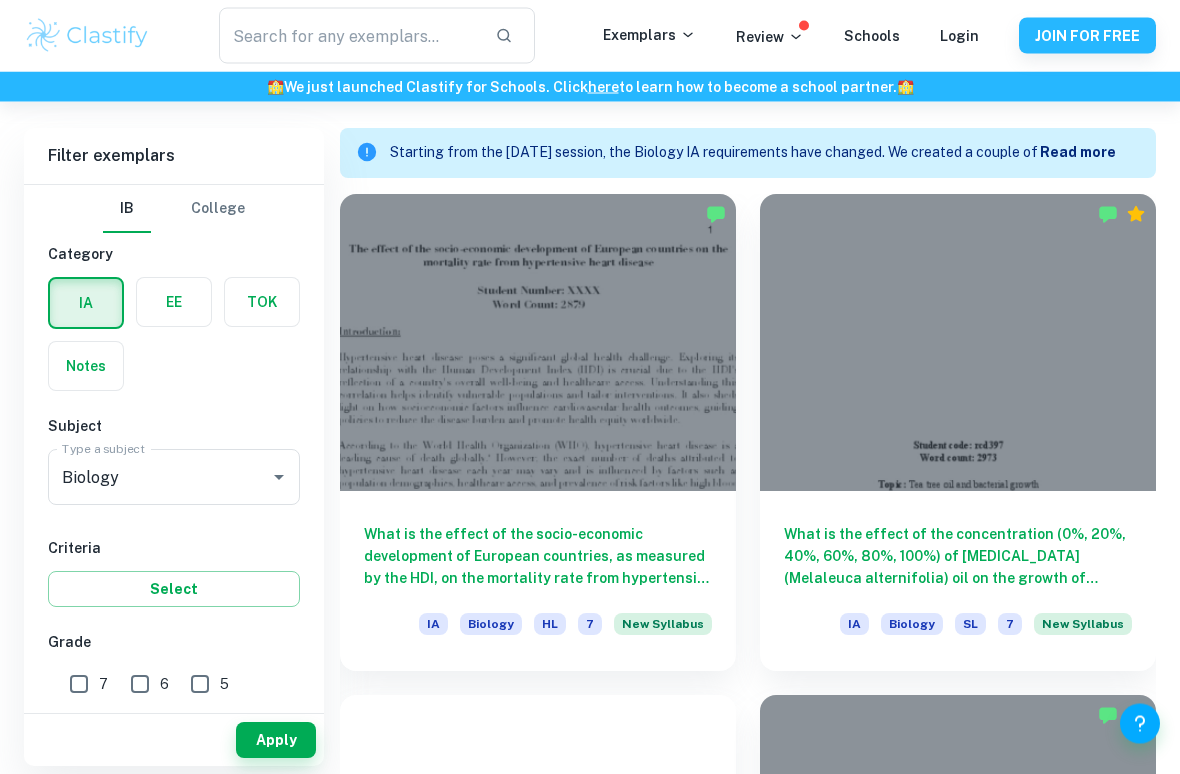 scroll, scrollTop: 548, scrollLeft: 0, axis: vertical 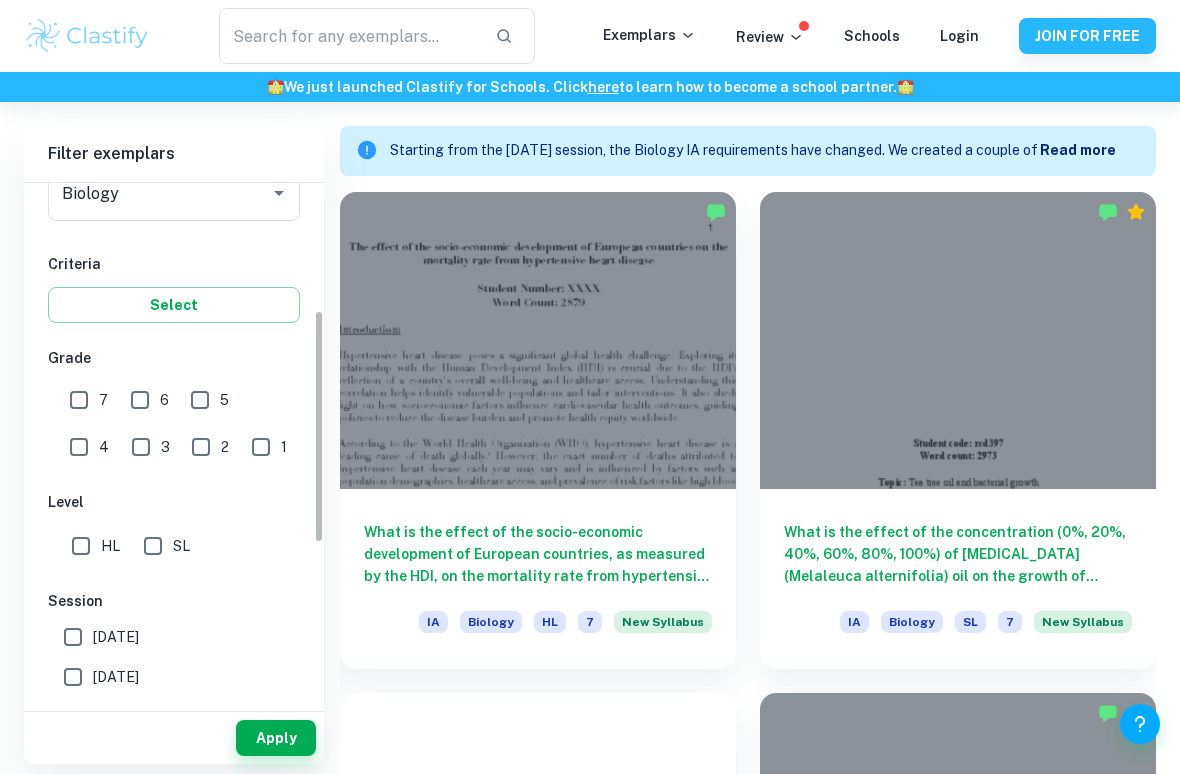 click on "Select" at bounding box center (174, 305) 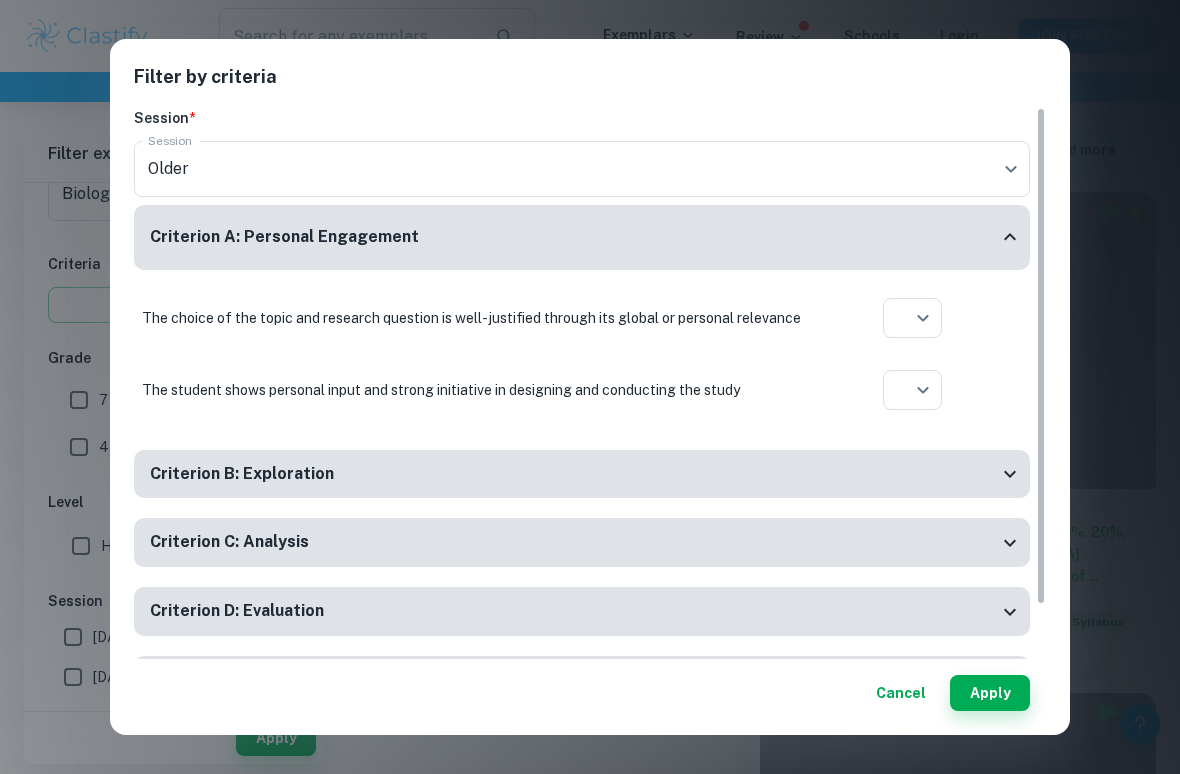 click on "Filter by criteria Session  * Session Older current Session Criterion A: Personal Engagement The choice of the topic and research question is well-justified through its global or personal relevance ​ Aplication year The student shows personal input and strong initiative in designing and conducting the study ​ Aplication year Criterion B: Exploration A focused and detailed description of the main topic is present ​ Aplication year A focused and detailed description of the research question is present ​ Aplication year The student provides background information that is relevant and focused ​ Aplication year The biology is explained well enough for the reader to fully and easily understand it without the need of rereading ​ Aplication year A null and an alternative hypothesis is stated and explained ​ Aplication year The methodology of the investigation is highly appropriate to the topic ​ Aplication year The methodology is focused on answering the research question ​ Aplication year ​ ​" at bounding box center [590, 387] 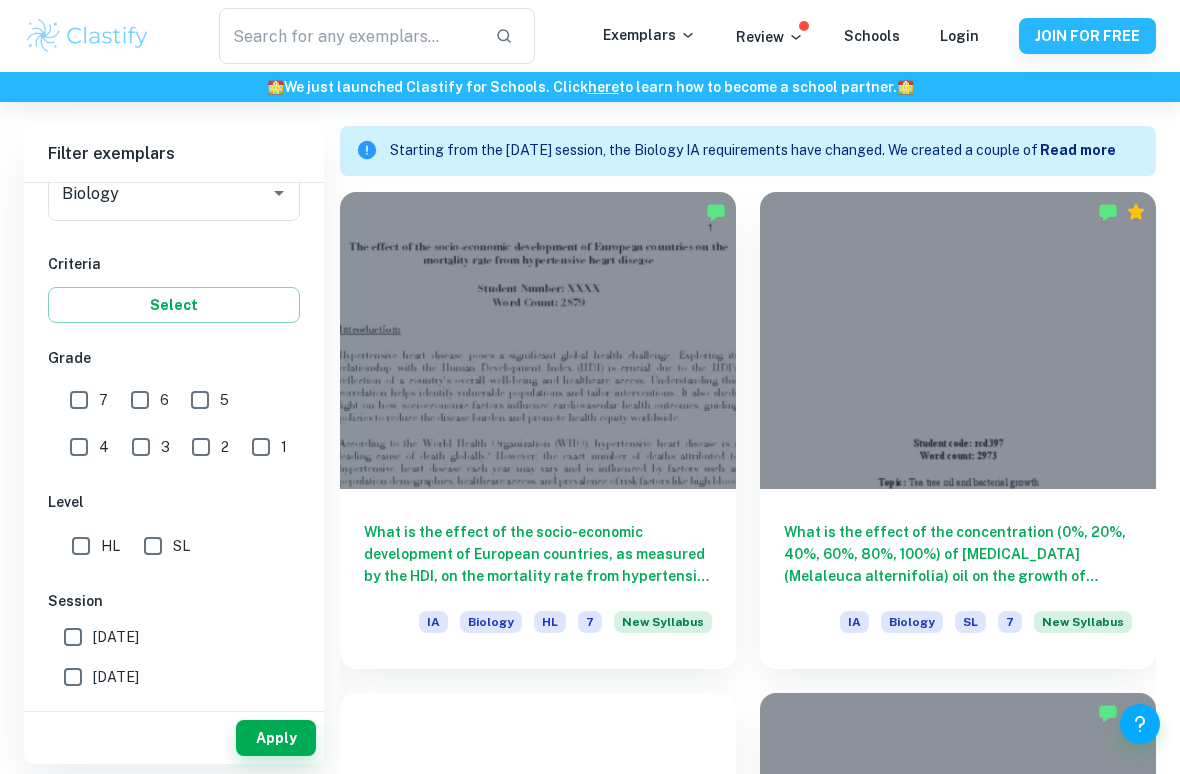 click on "7" at bounding box center [79, 400] 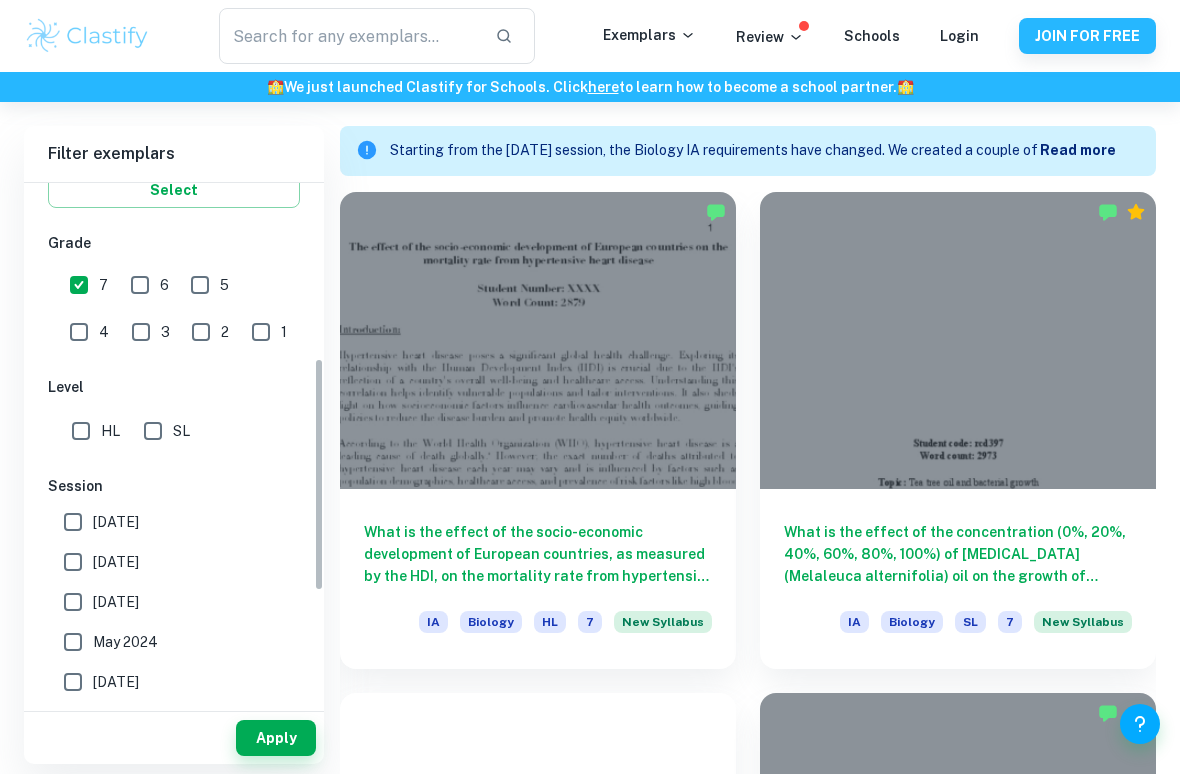 scroll, scrollTop: 396, scrollLeft: 0, axis: vertical 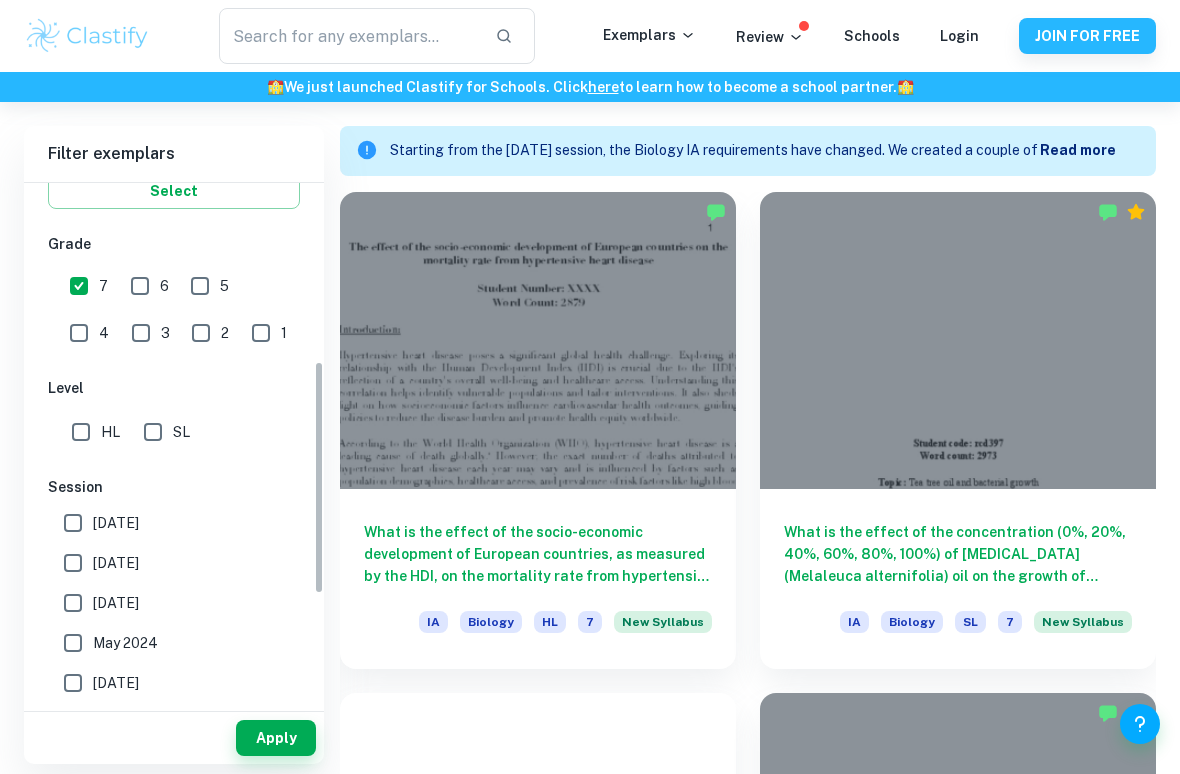 click on "HL" at bounding box center (81, 432) 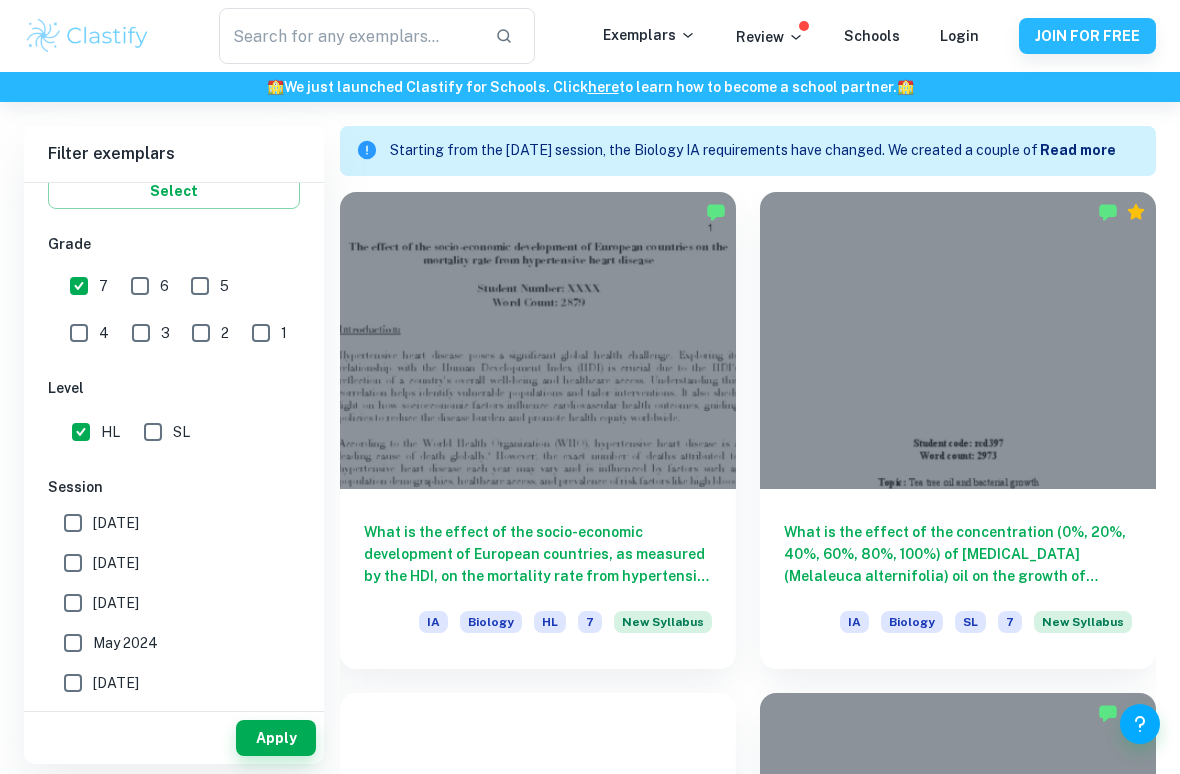 click on "[DATE]" at bounding box center (73, 523) 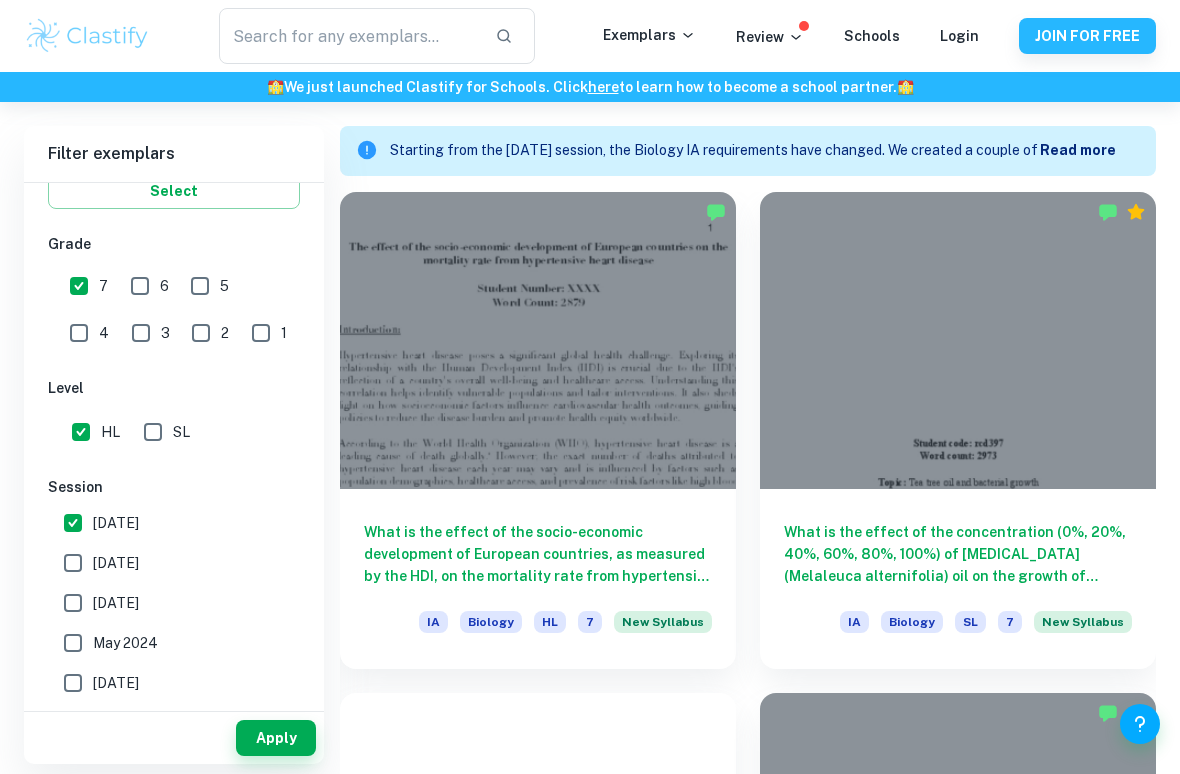 click on "[DATE]" at bounding box center (73, 523) 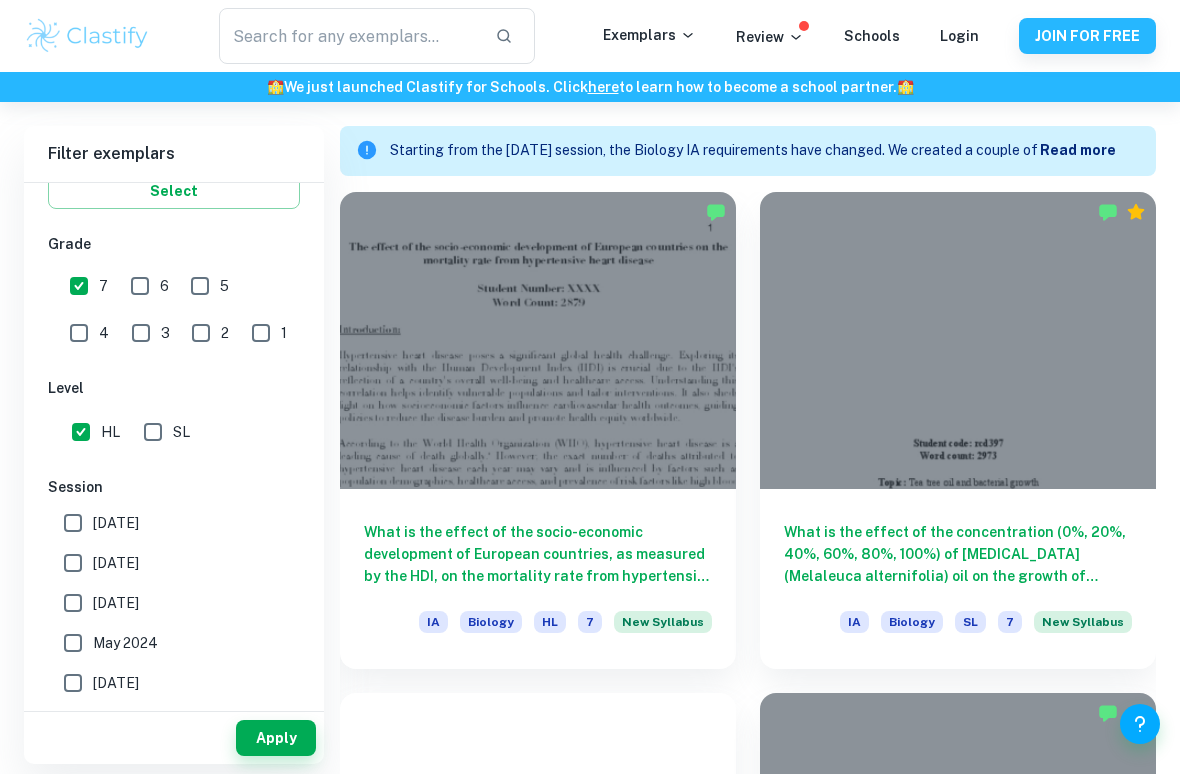 click on "[DATE]" at bounding box center (73, 523) 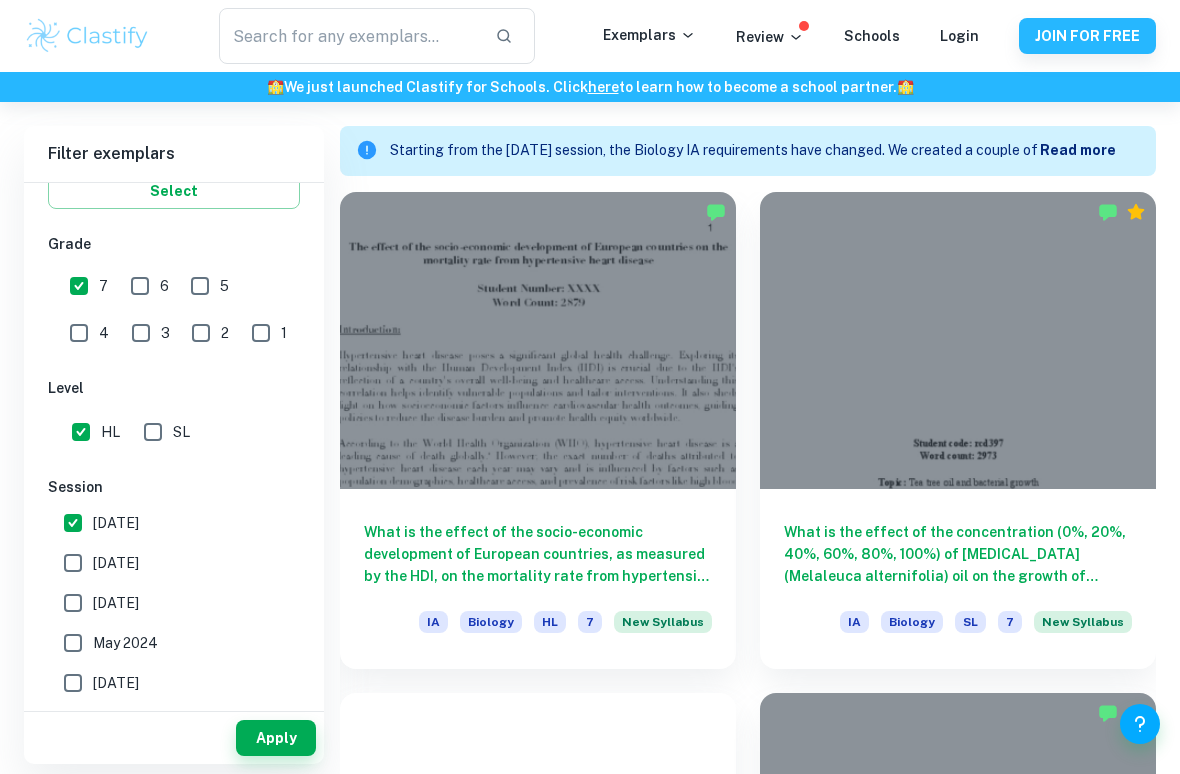 click on "[DATE]" at bounding box center [73, 563] 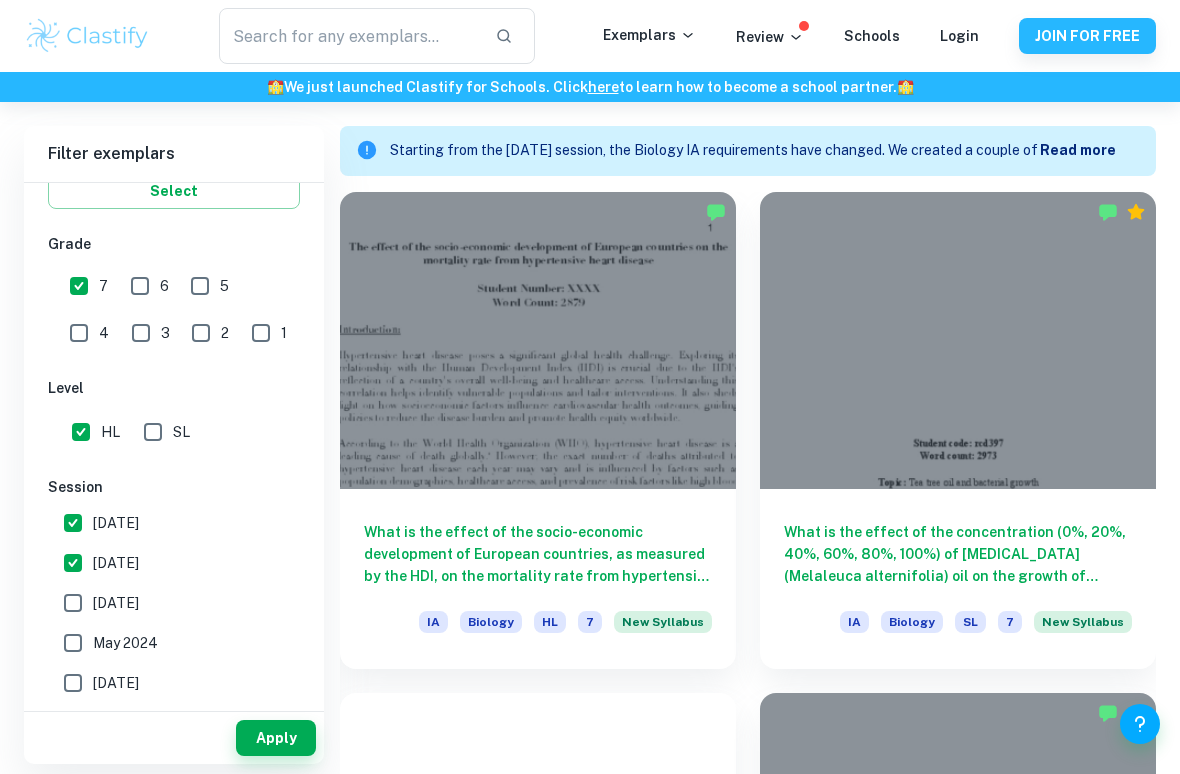click on "Apply" at bounding box center (276, 738) 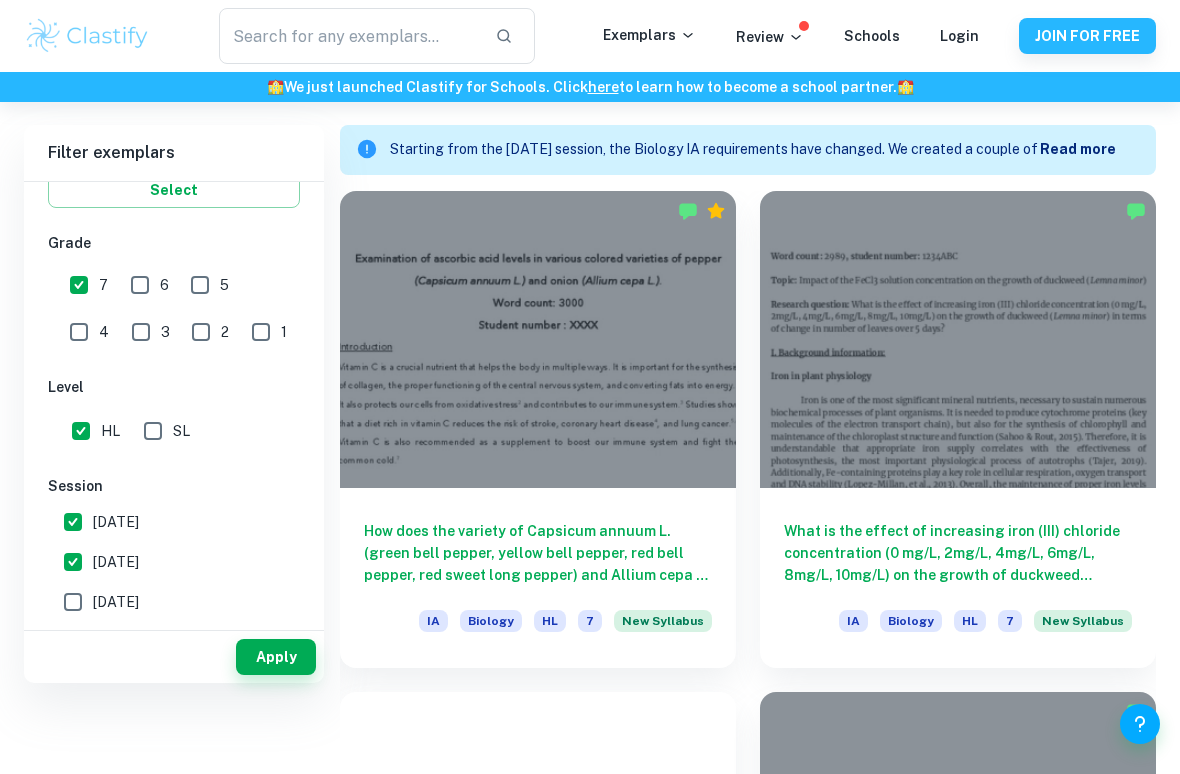 scroll, scrollTop: 550, scrollLeft: 0, axis: vertical 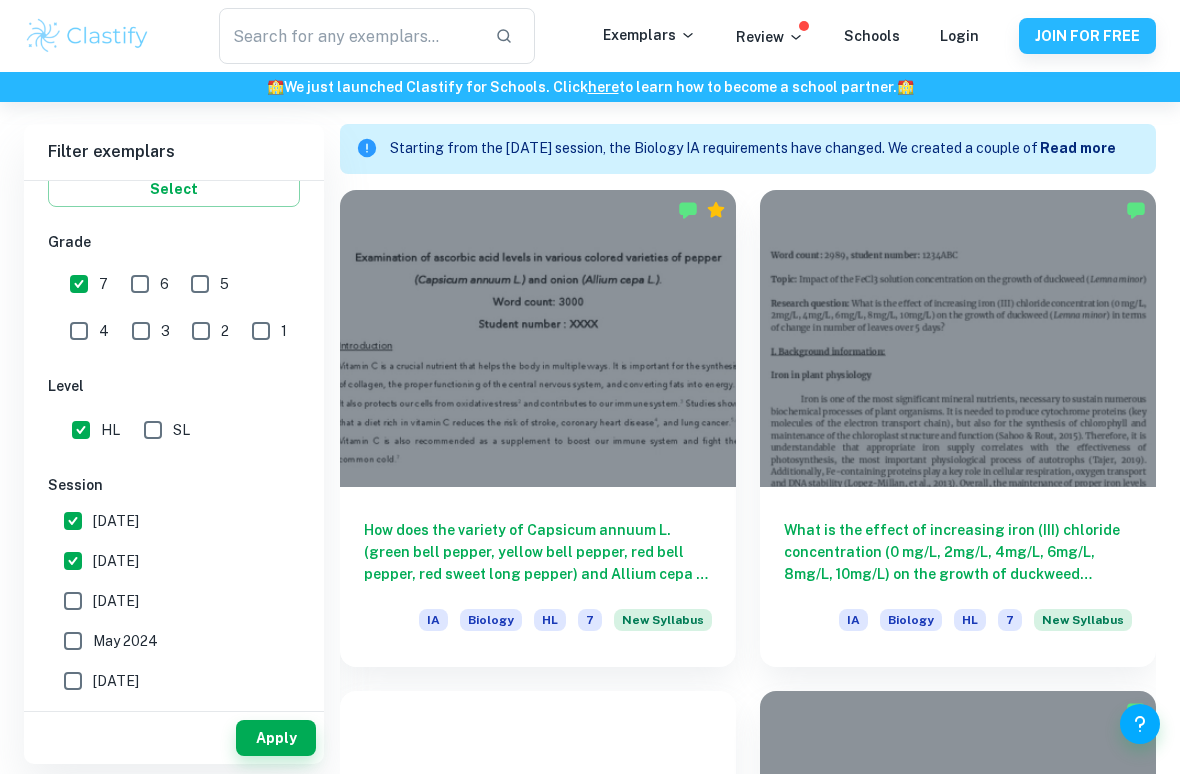 click on "How does the variety of Capsicum annuum L. (green bell pepper, yellow bell pepper, red bell pepper, red sweet long pepper) and Allium cepa L. (yellow onion, red onion, white onion) influence their vitamin C content in mg/100g, as measured by vegetable juice volume needed to titrate 2 ml of 0.1% DCPIP solution?" at bounding box center (538, 552) 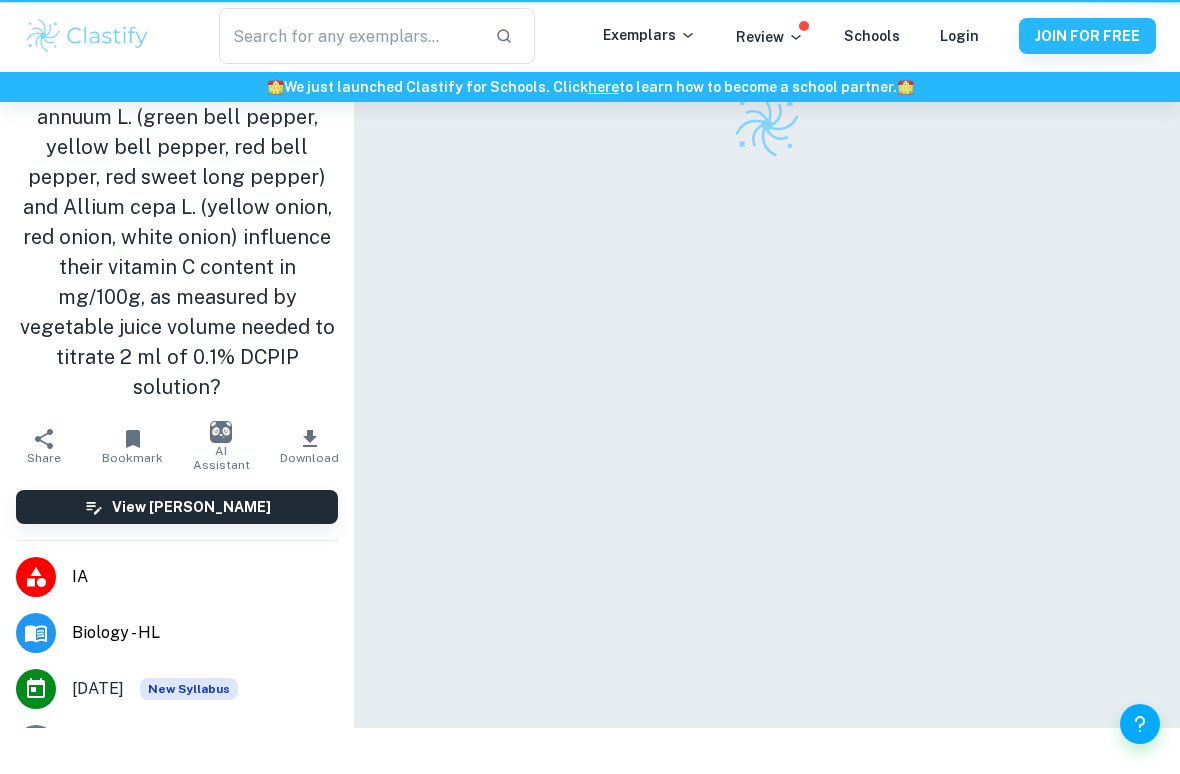 scroll, scrollTop: 0, scrollLeft: 0, axis: both 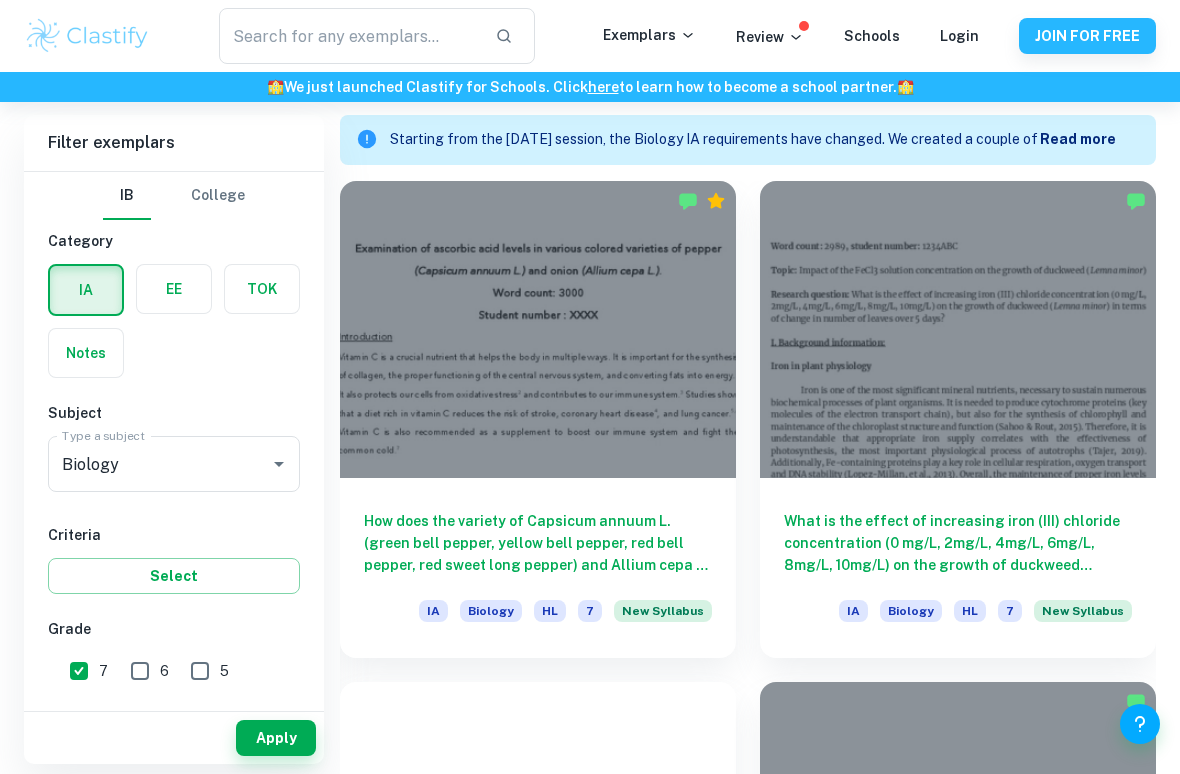 click on "What is the effect of increasing [MEDICAL_DATA]) chloride concentration (0 mg/L, 2mg/L, 4mg/L, 6mg/L, 8mg/L, 10mg/L) on the growth of duckweed (Lemna minor) in terms of change in number of leaves over 5 days? IA Biology HL 7 New Syllabus" at bounding box center [958, 568] 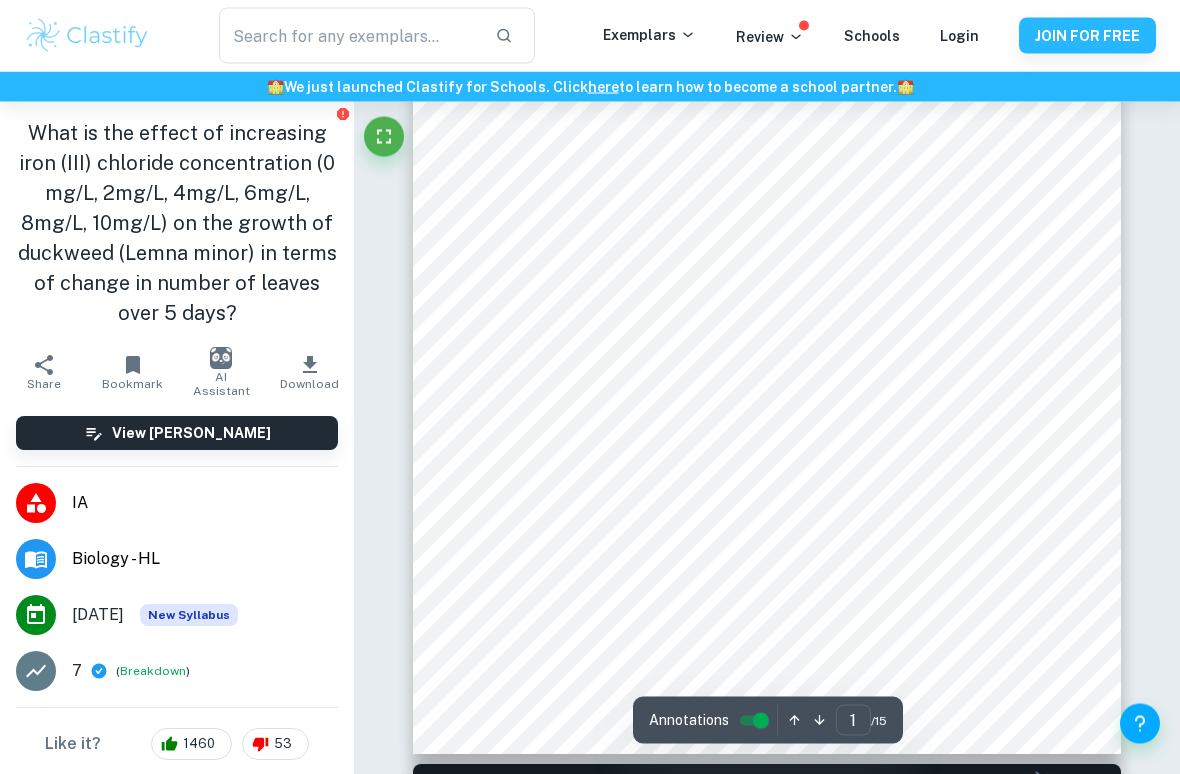 scroll, scrollTop: 366, scrollLeft: 0, axis: vertical 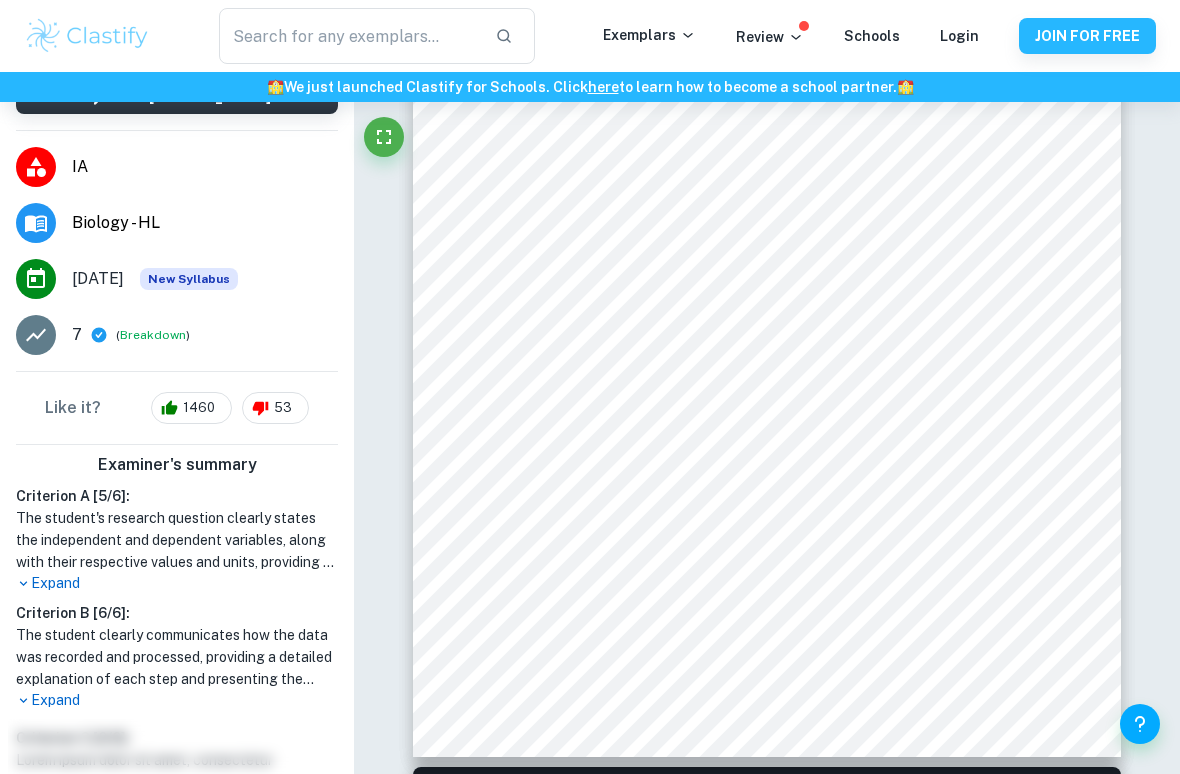 click on "Breakdown" at bounding box center (153, 335) 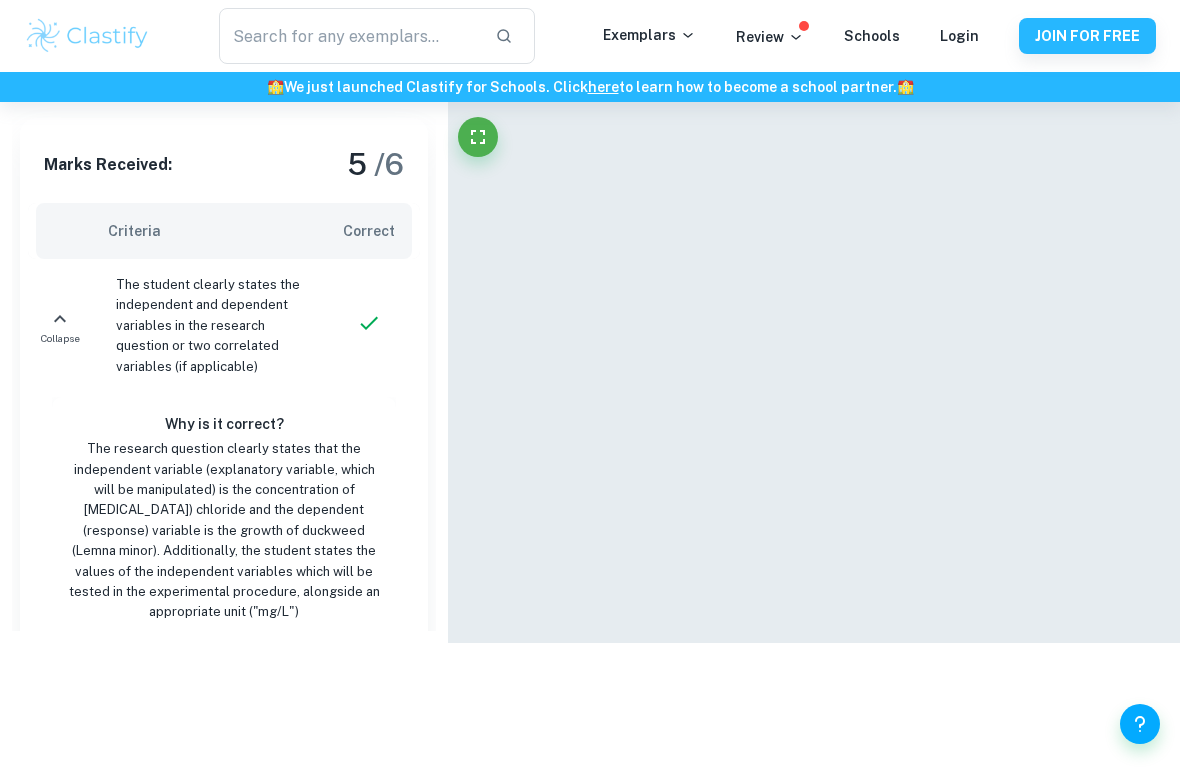 scroll, scrollTop: 209, scrollLeft: 0, axis: vertical 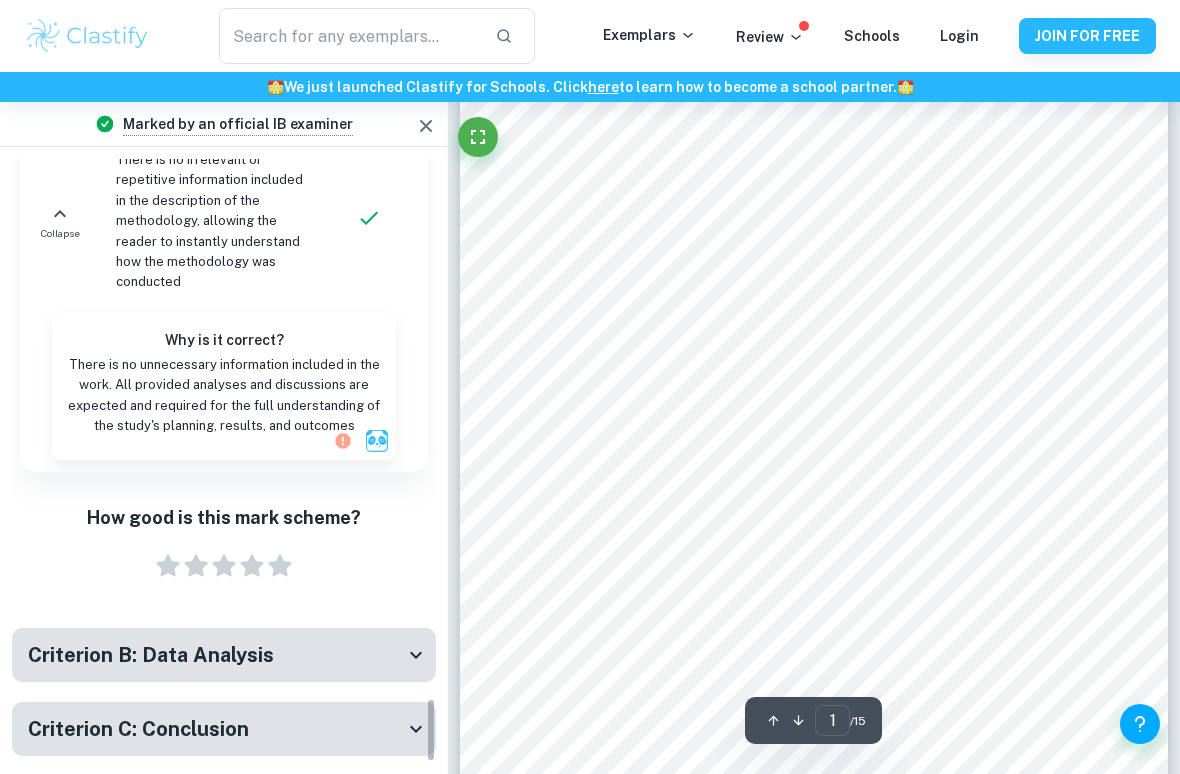 click on "Criterion B: Data Analysis" at bounding box center (216, 655) 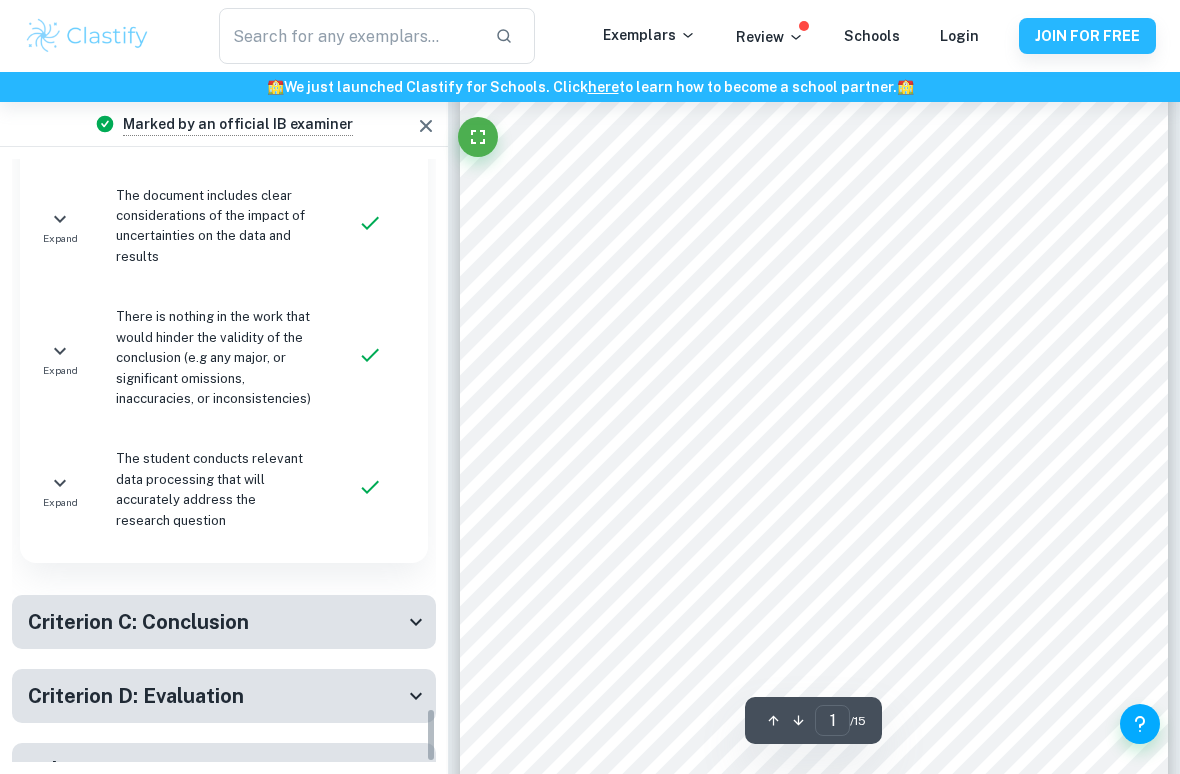 scroll, scrollTop: 6059, scrollLeft: 0, axis: vertical 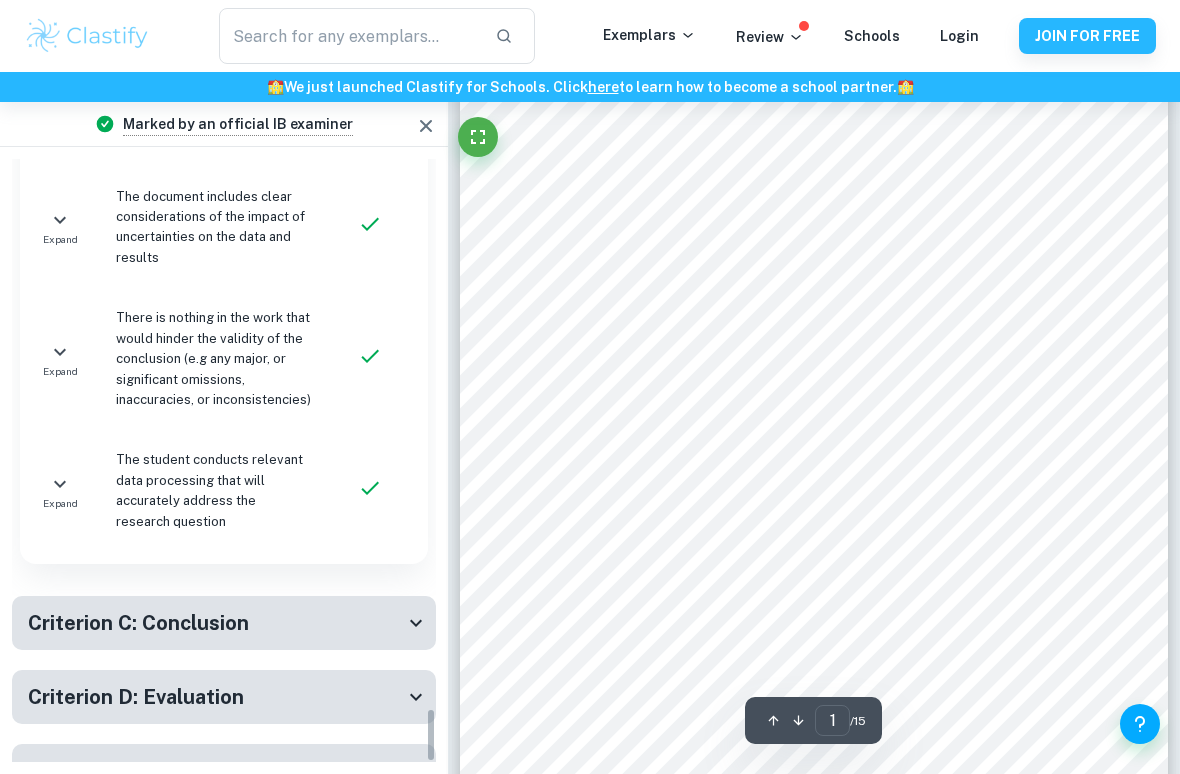 click on "Criterion C: Conclusion" at bounding box center (216, 623) 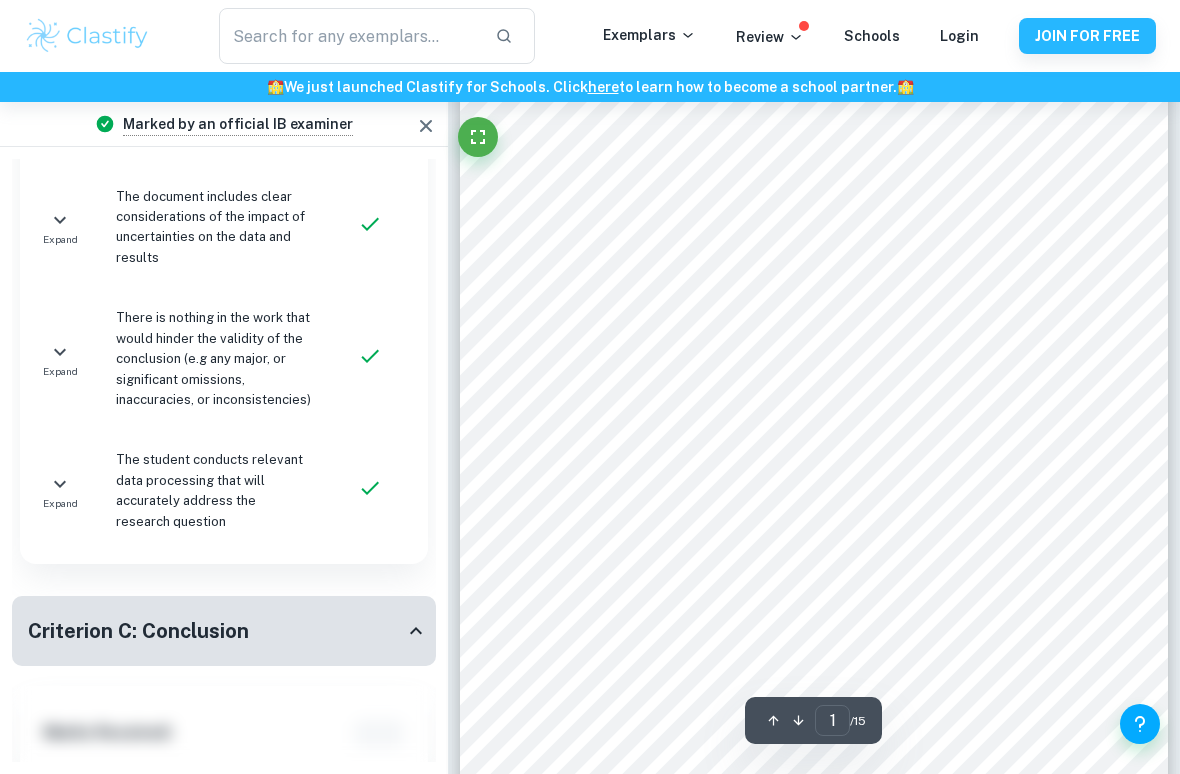 click on "Criterion C: Conclusion" at bounding box center [224, 631] 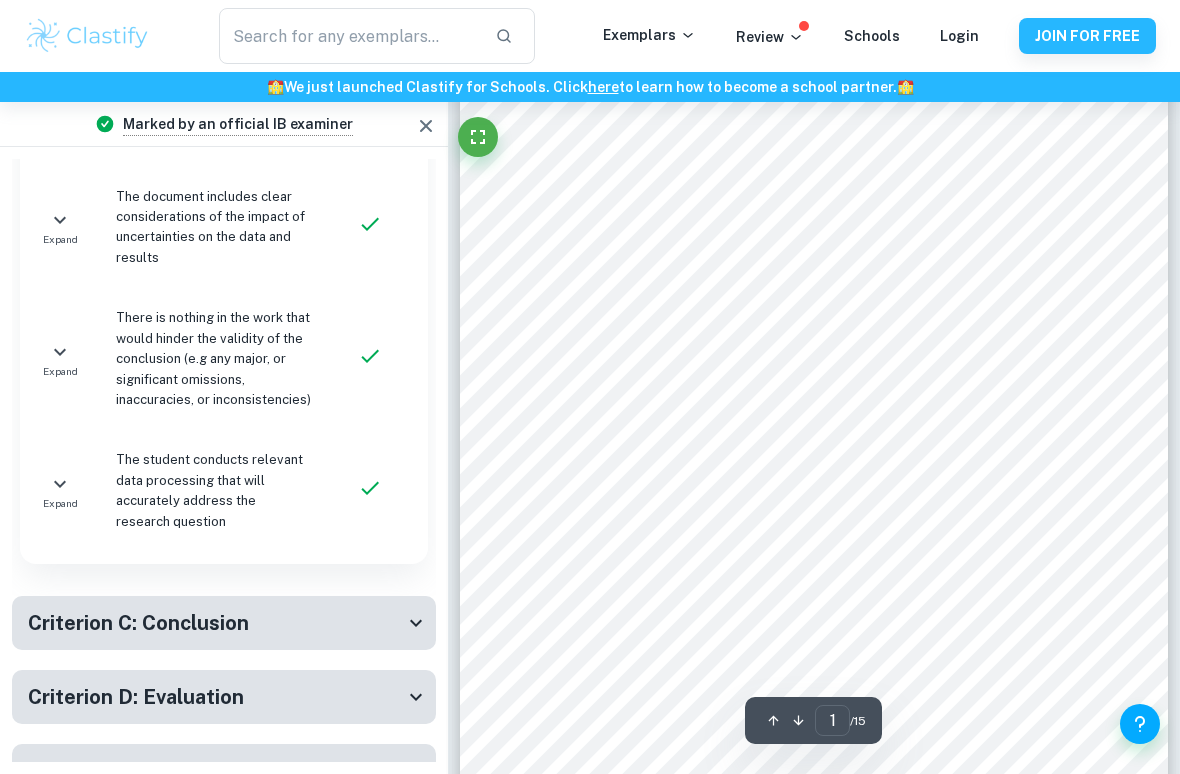 click on "Other requirements" at bounding box center (216, 771) 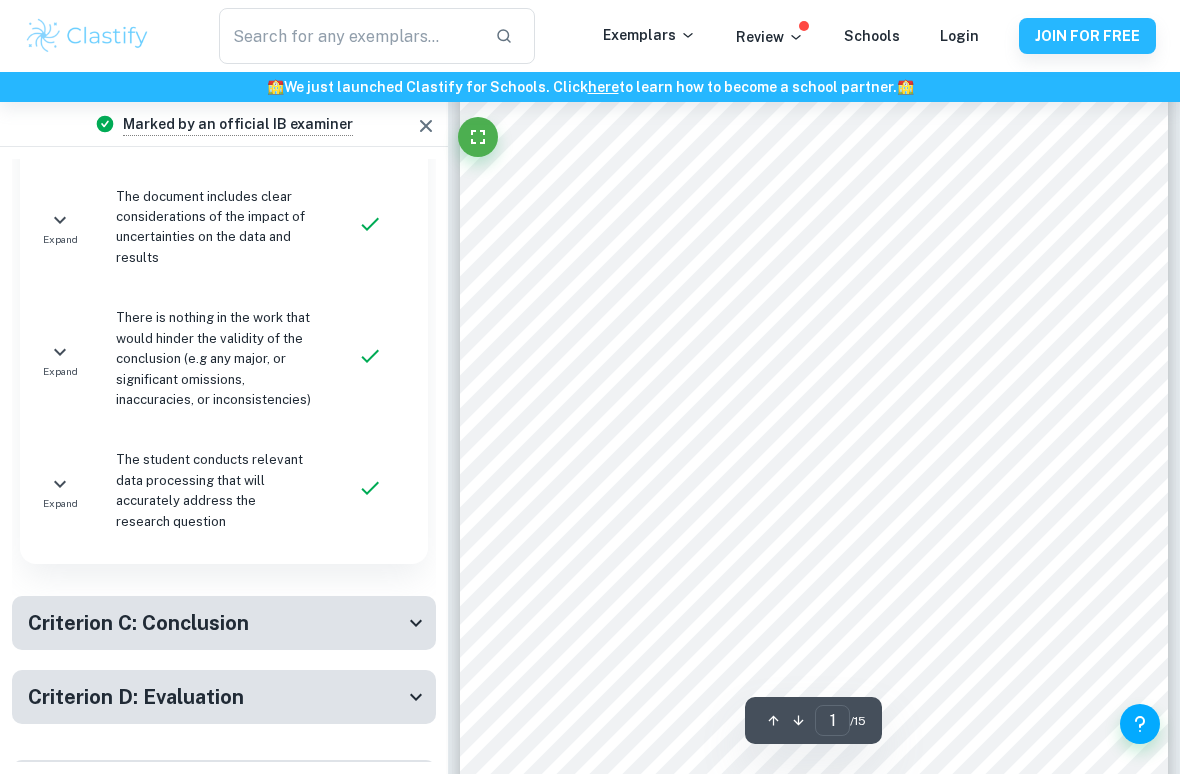 click on "Other requirements" at bounding box center [216, 795] 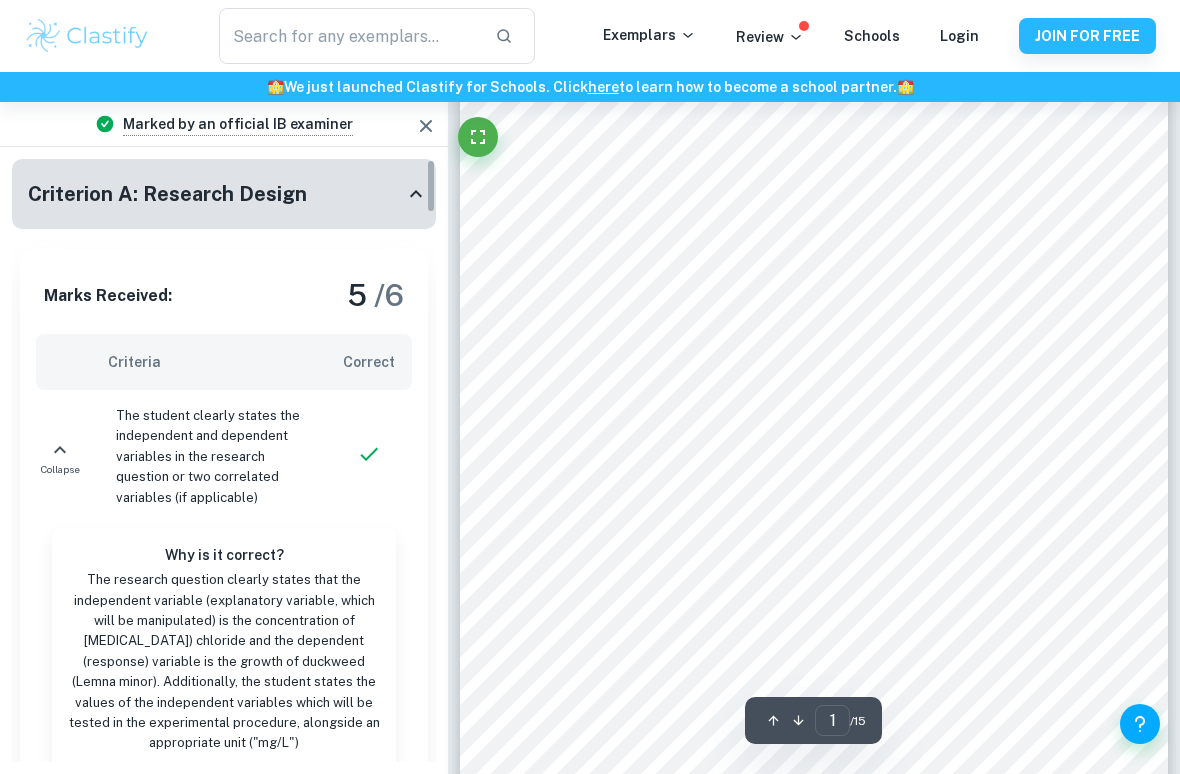 scroll, scrollTop: 0, scrollLeft: 0, axis: both 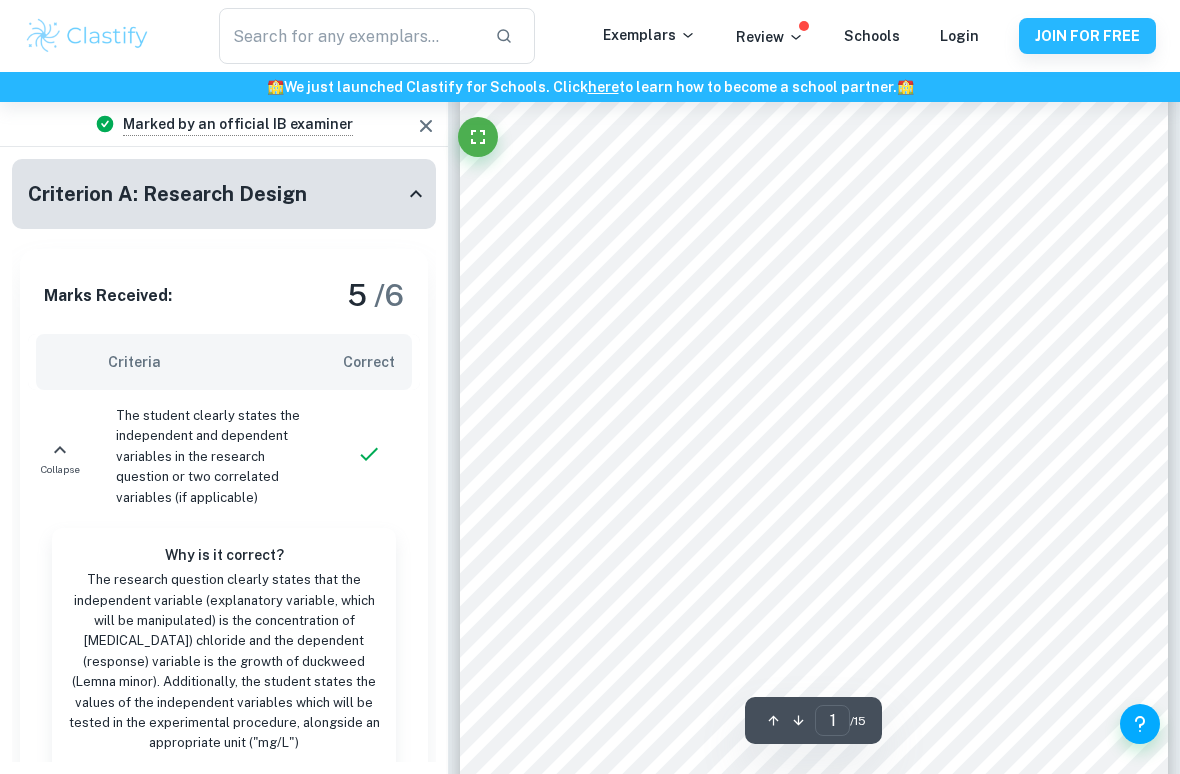 click on "Correct" at bounding box center [373, 362] 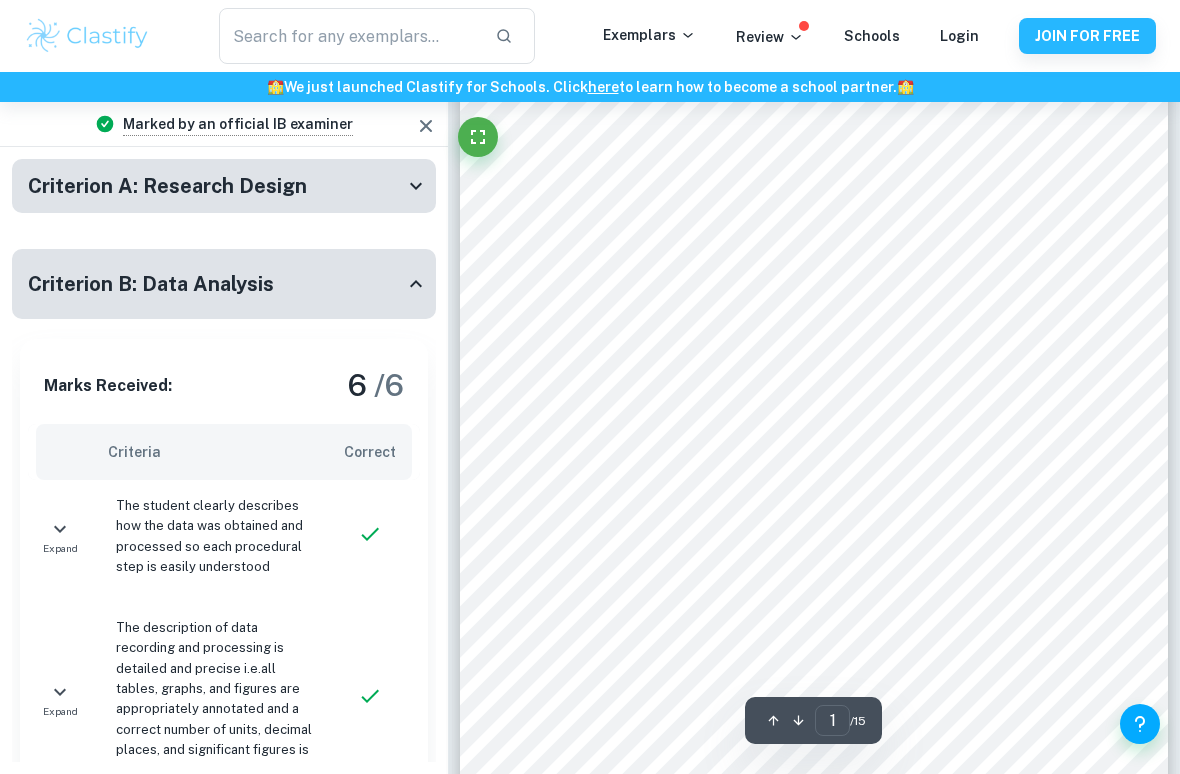 click on "Criterion B: Data Analysis" at bounding box center [216, 284] 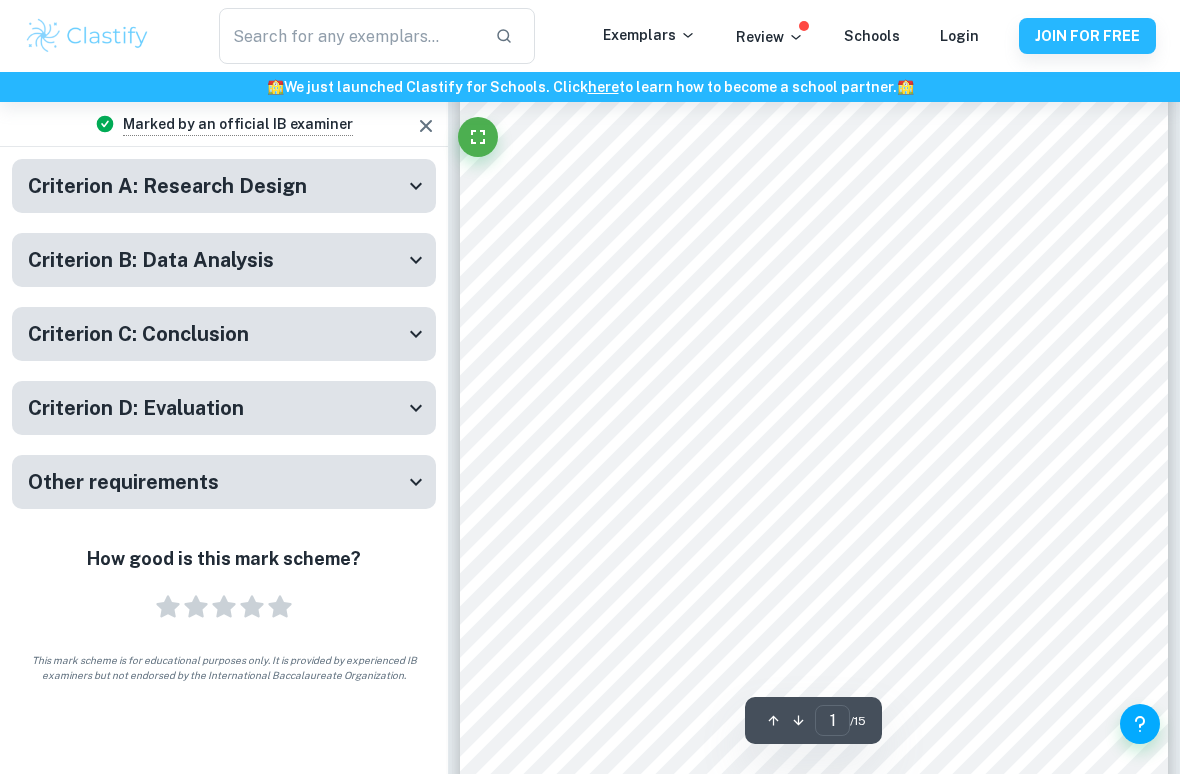 click 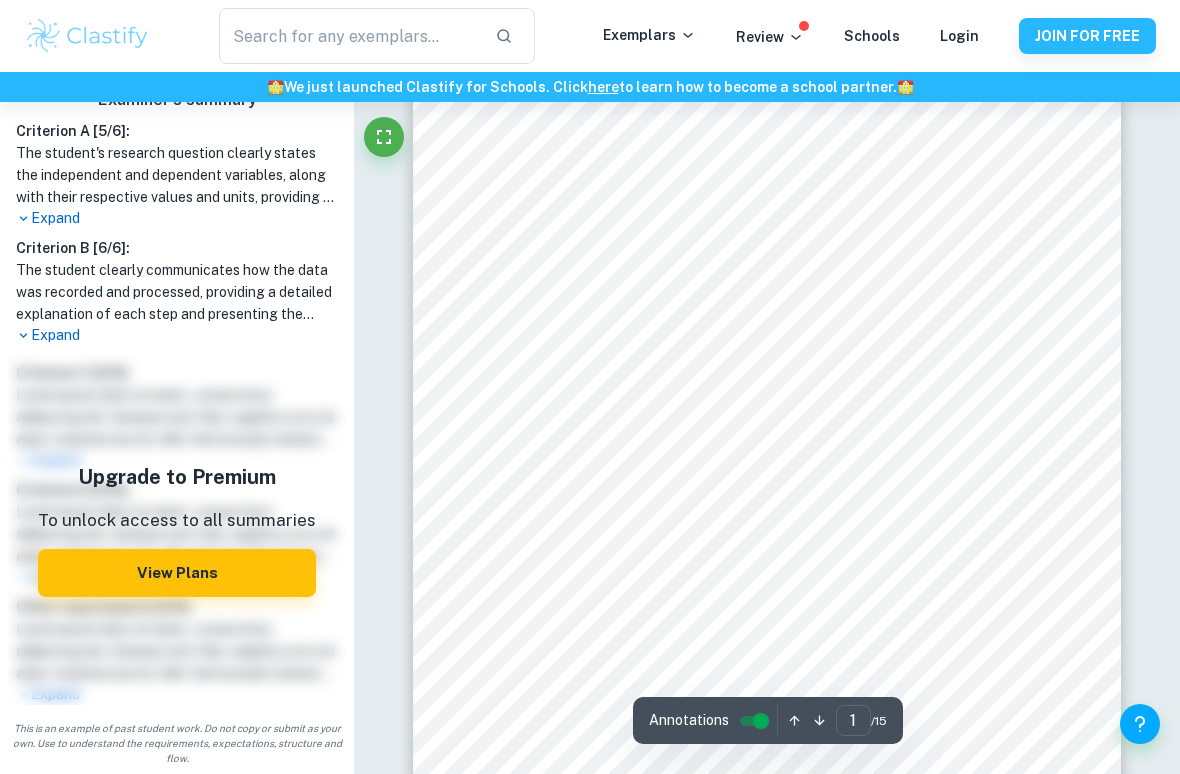 scroll, scrollTop: 701, scrollLeft: 0, axis: vertical 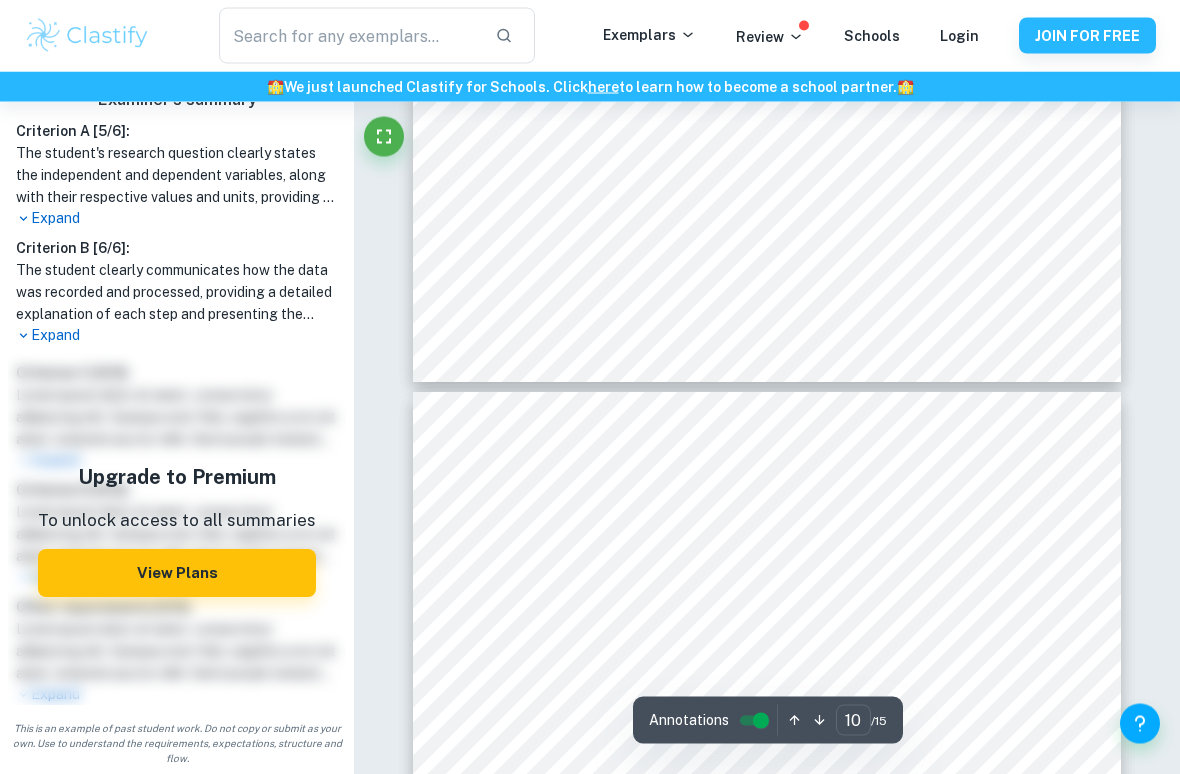 type on "11" 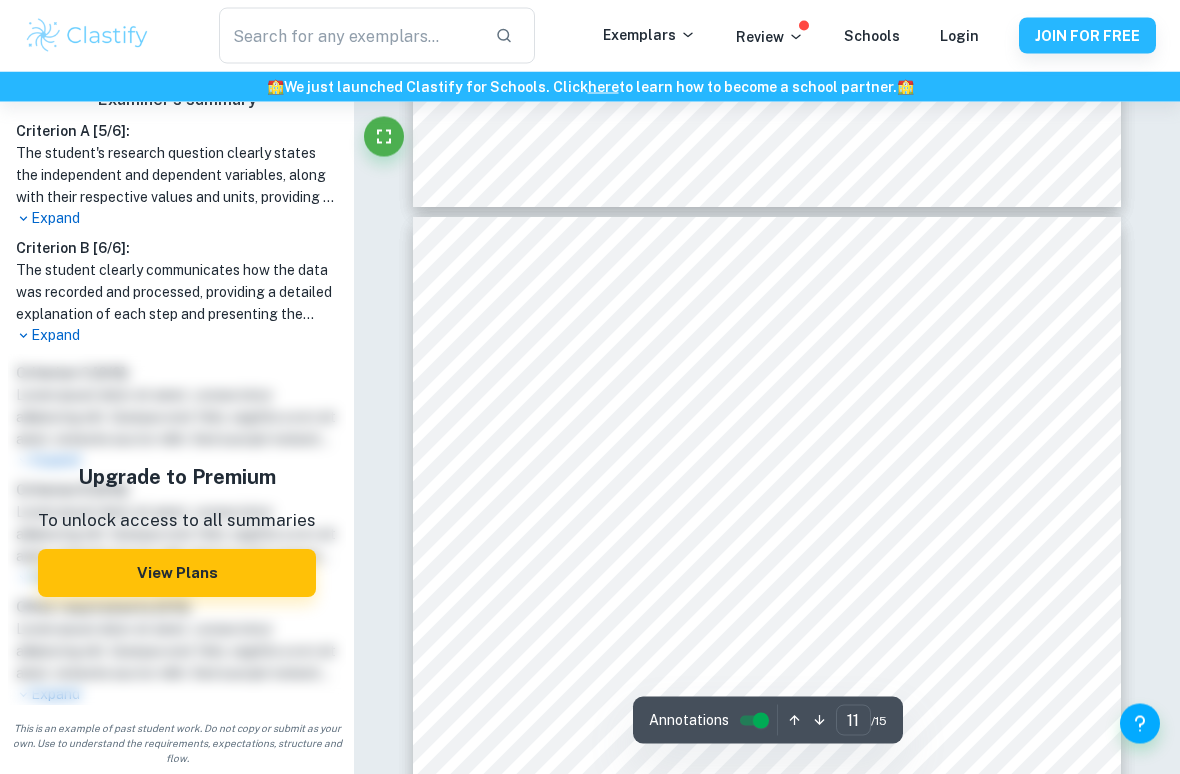 scroll, scrollTop: 10366, scrollLeft: 0, axis: vertical 